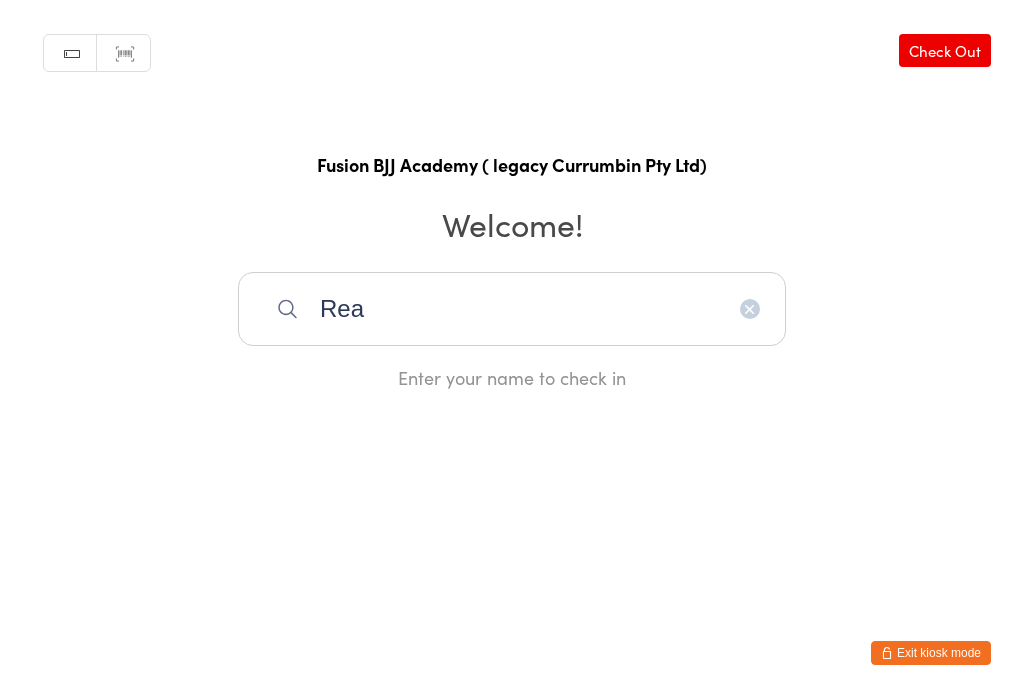scroll, scrollTop: 280, scrollLeft: 0, axis: vertical 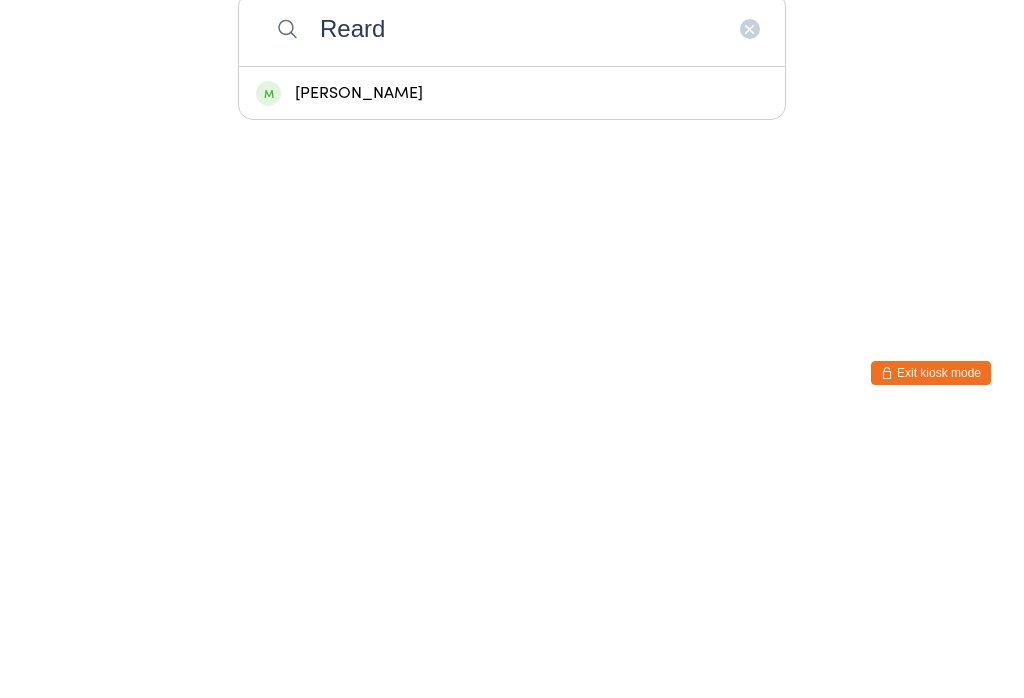 type on "Reard" 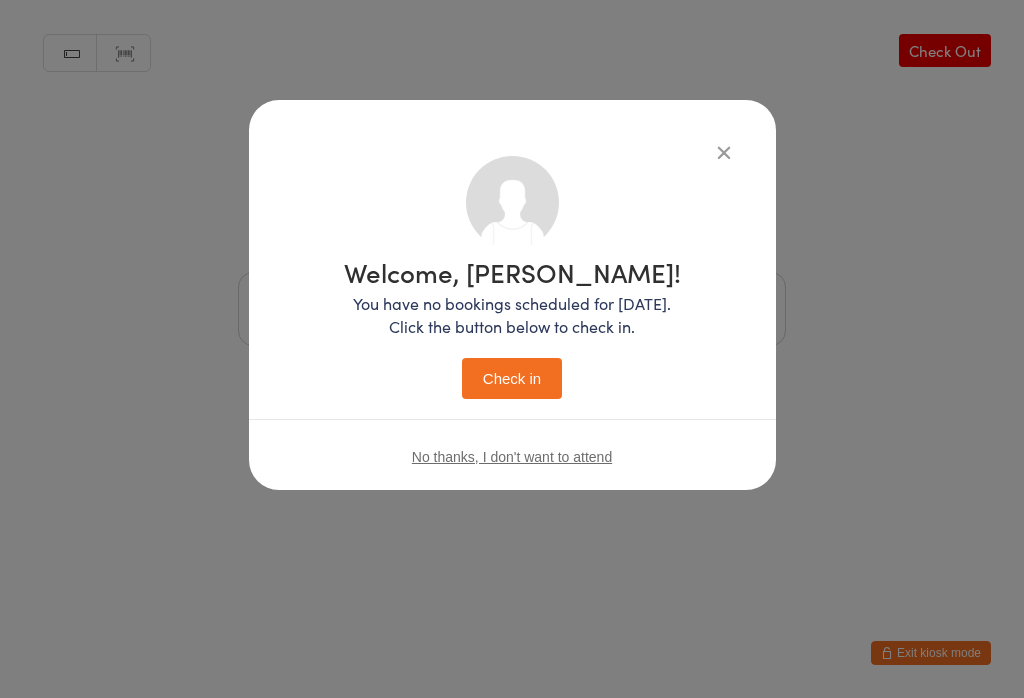 click on "Check in" at bounding box center [512, 378] 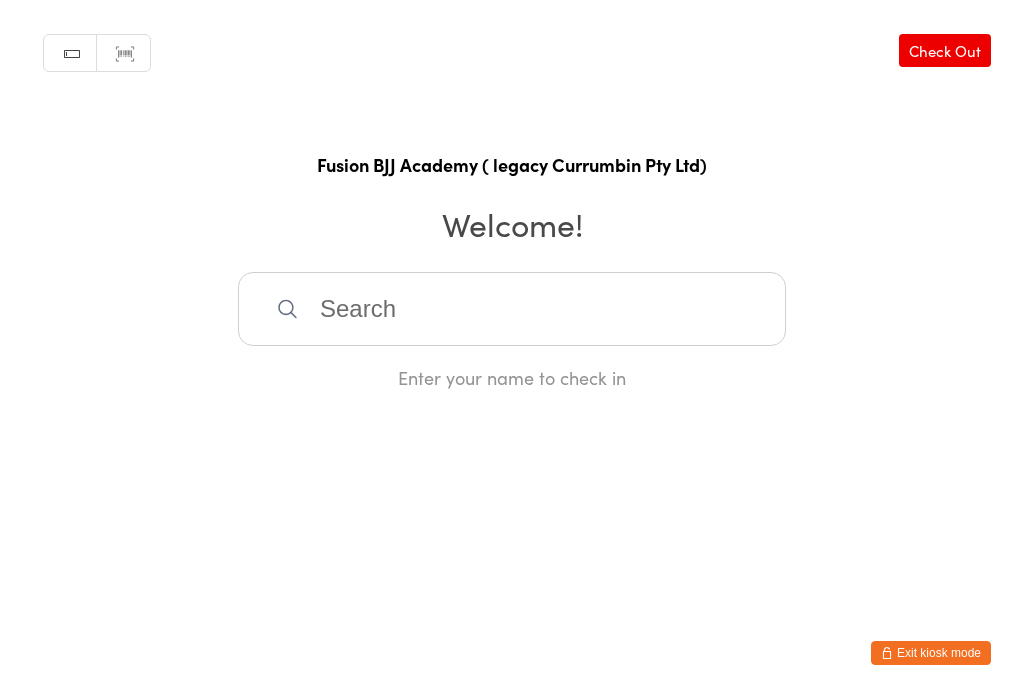 click on "Exit kiosk mode" at bounding box center [931, 653] 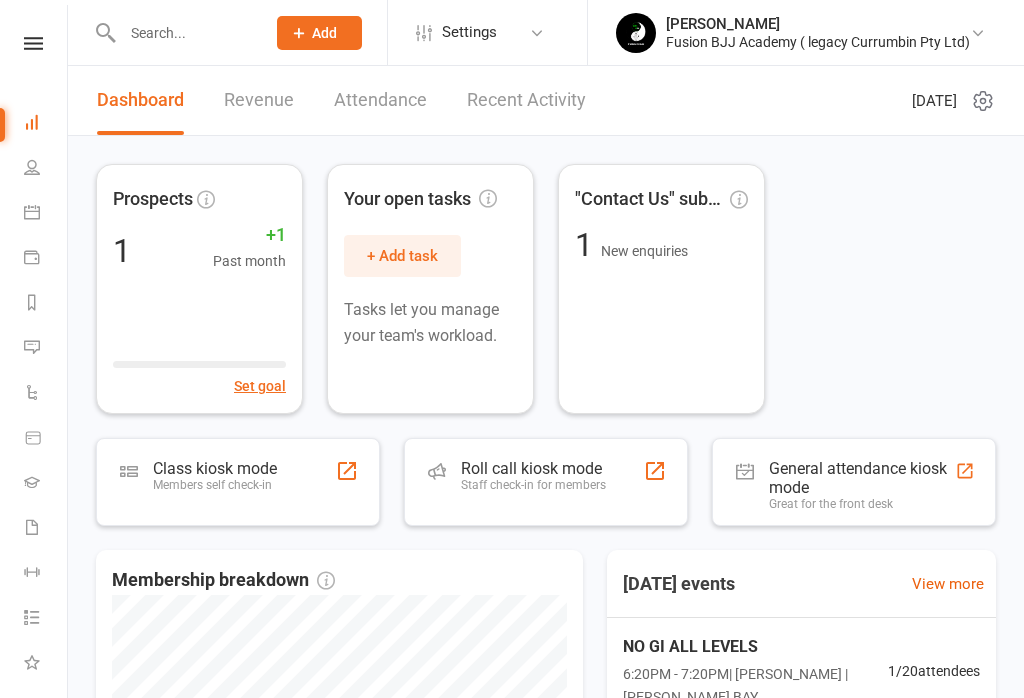 scroll, scrollTop: 0, scrollLeft: 0, axis: both 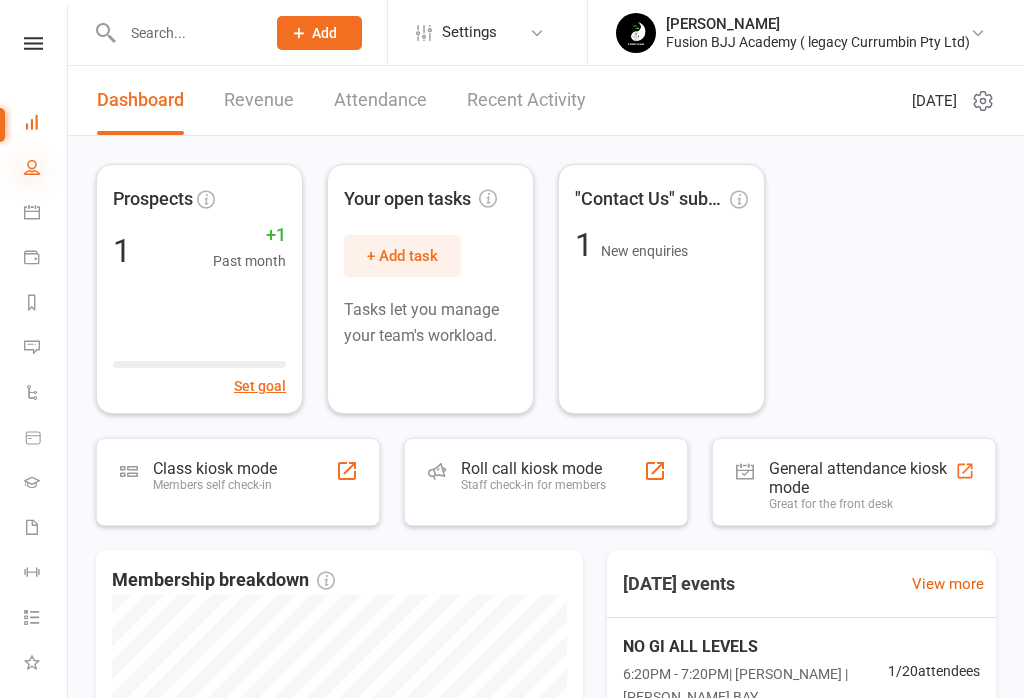 click at bounding box center (32, 167) 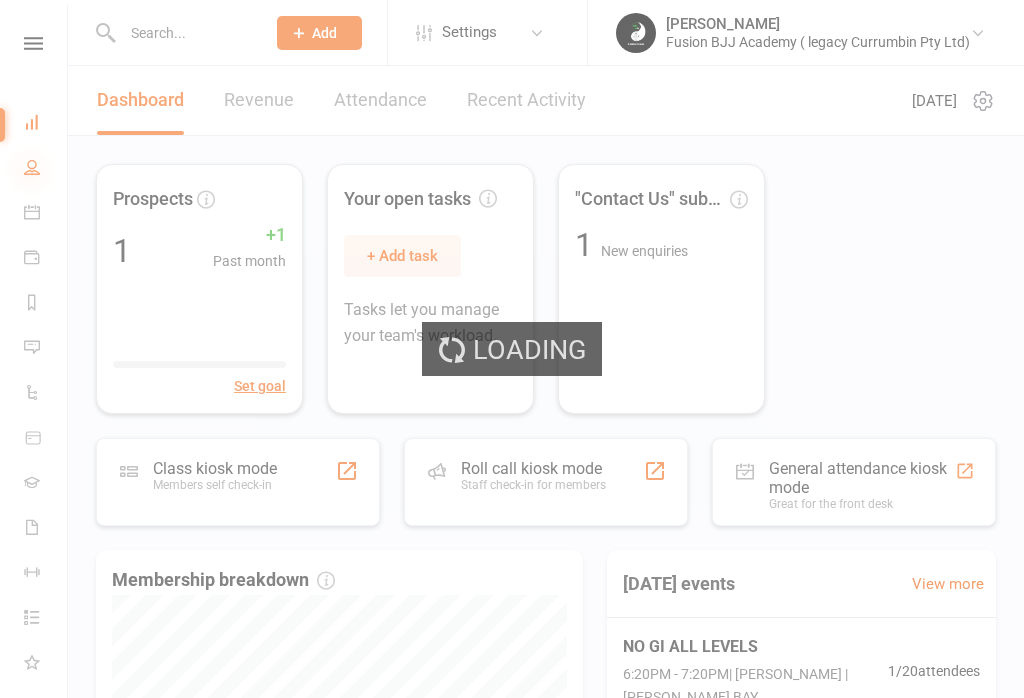 select on "50" 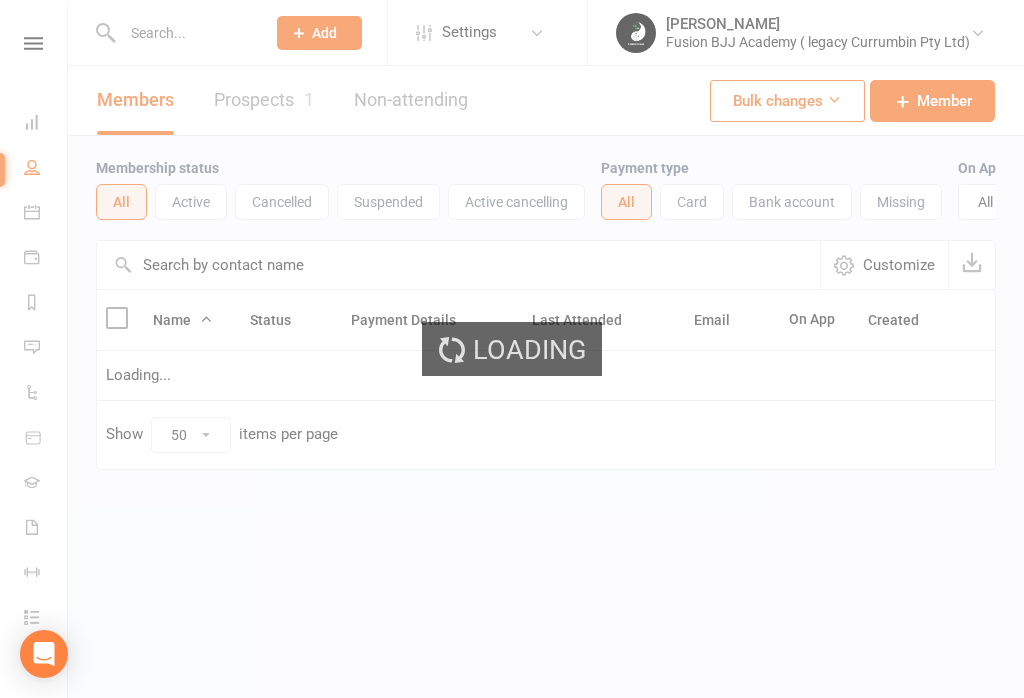 click at bounding box center (183, 33) 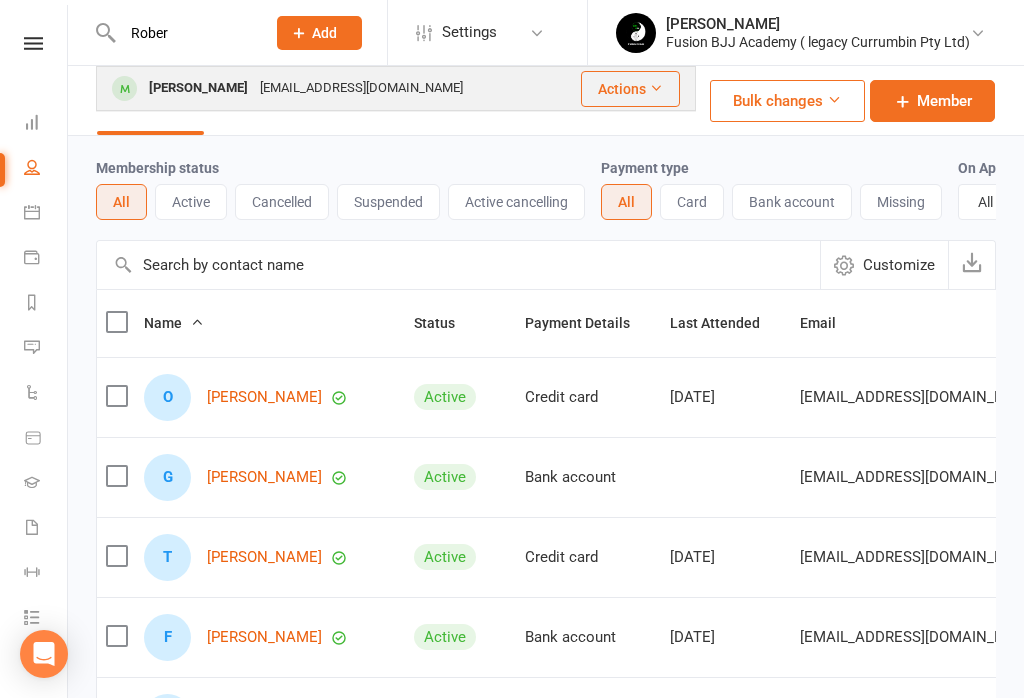 type on "Rober" 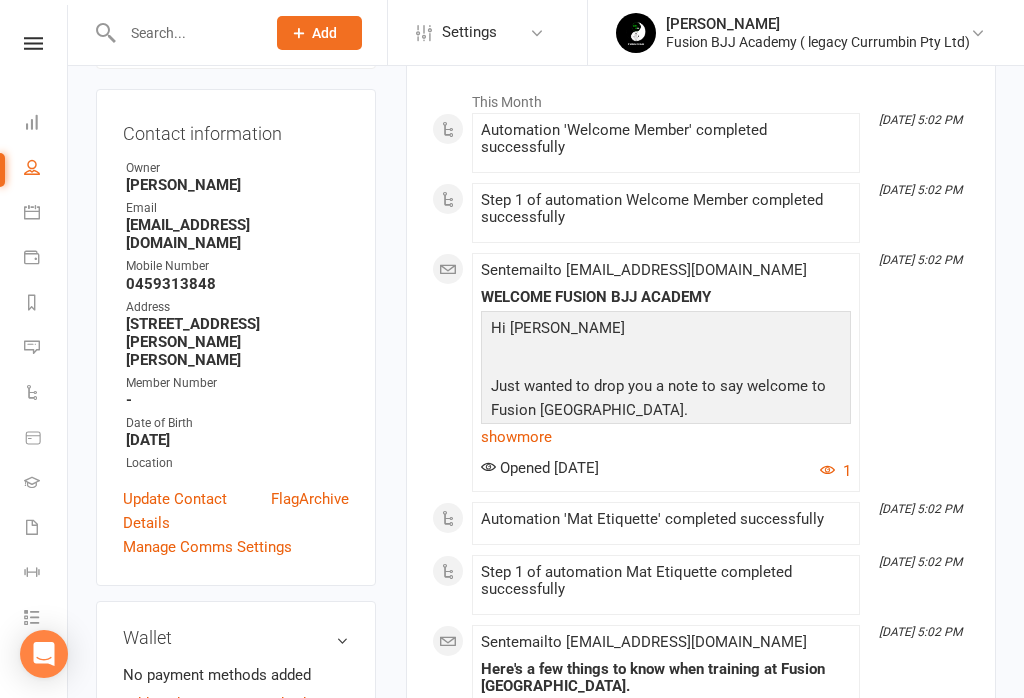 scroll, scrollTop: 328, scrollLeft: 0, axis: vertical 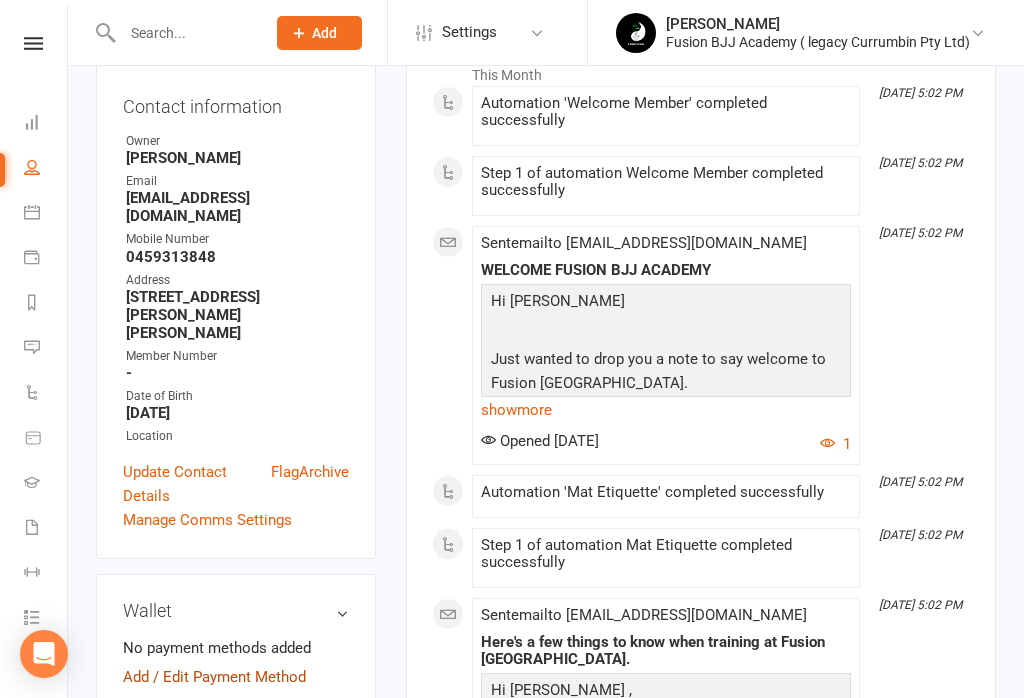 click on "Add / Edit Payment Method" at bounding box center (214, 677) 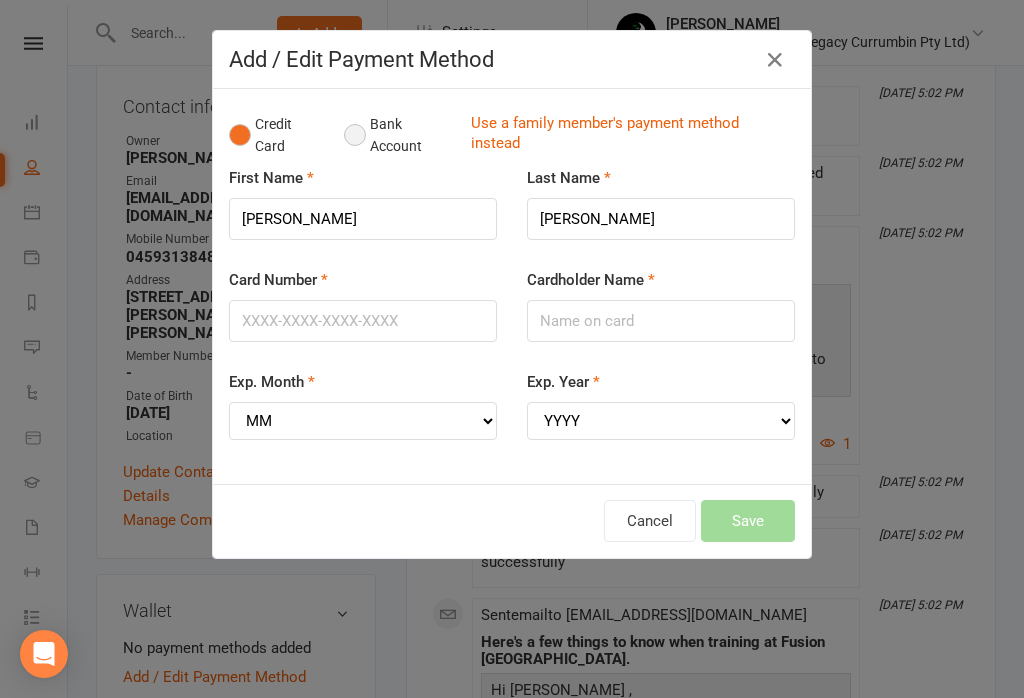 click on "Bank Account" at bounding box center [399, 135] 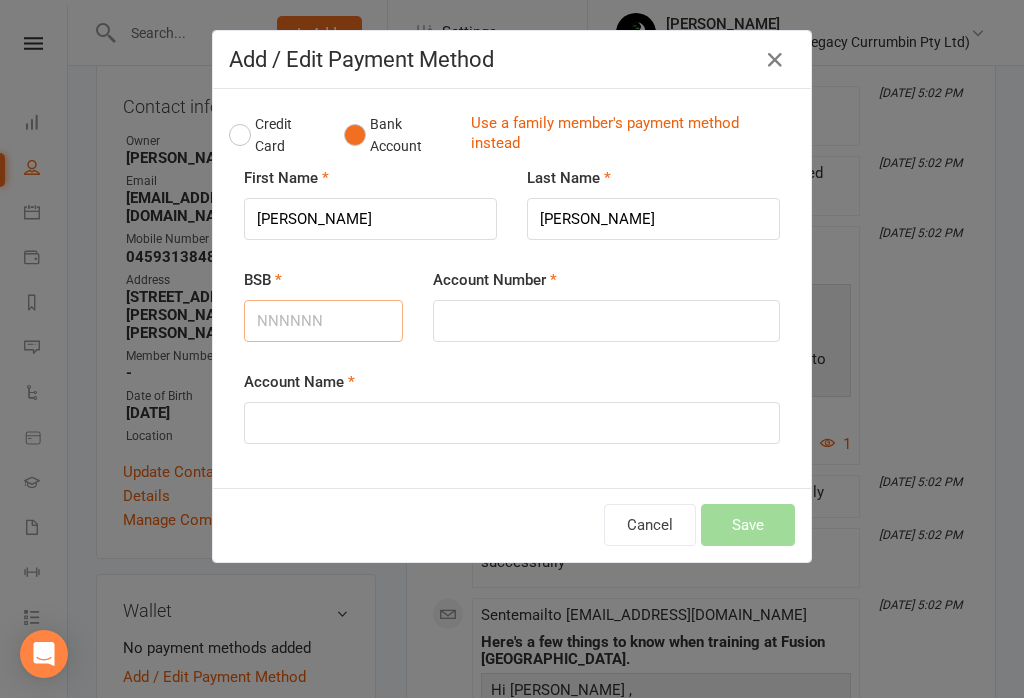 click on "BSB" at bounding box center (323, 321) 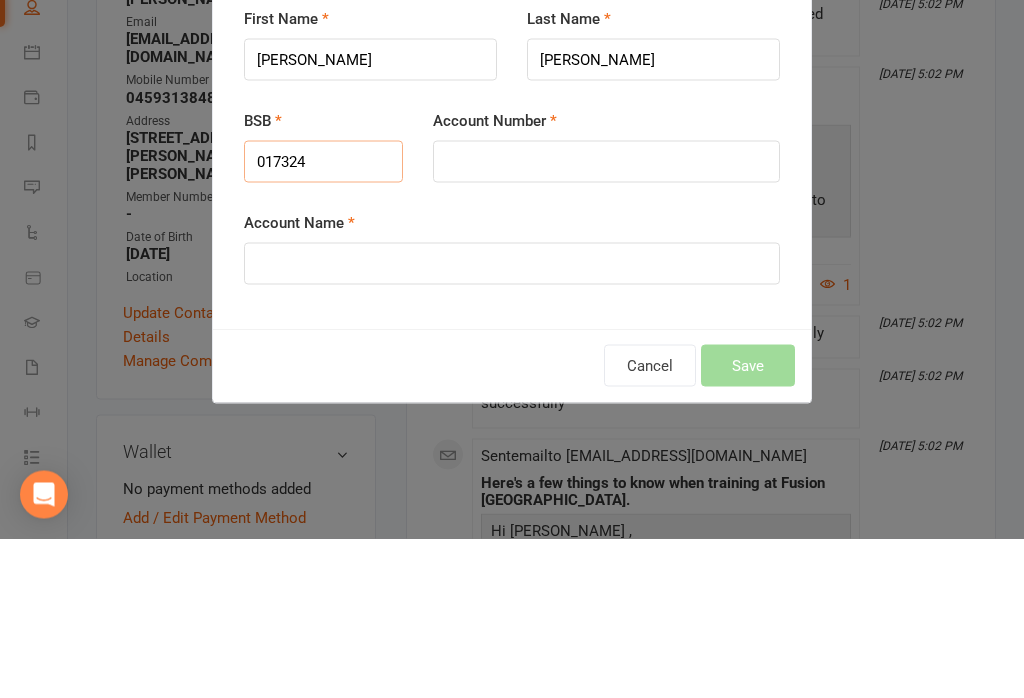 type on "017324" 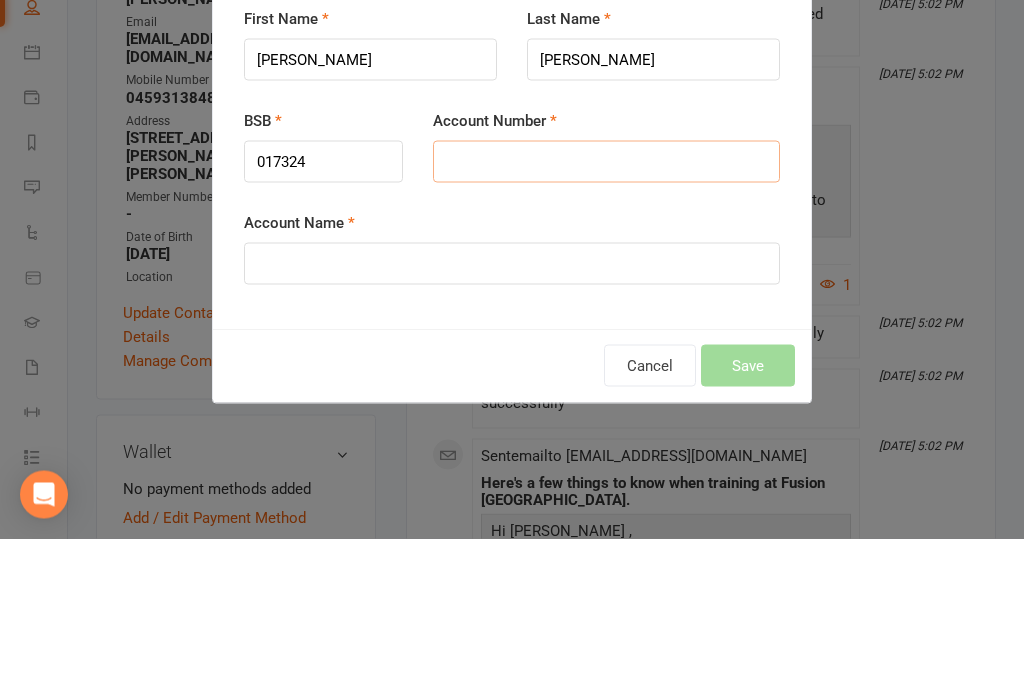 click on "Account Number" at bounding box center (606, 321) 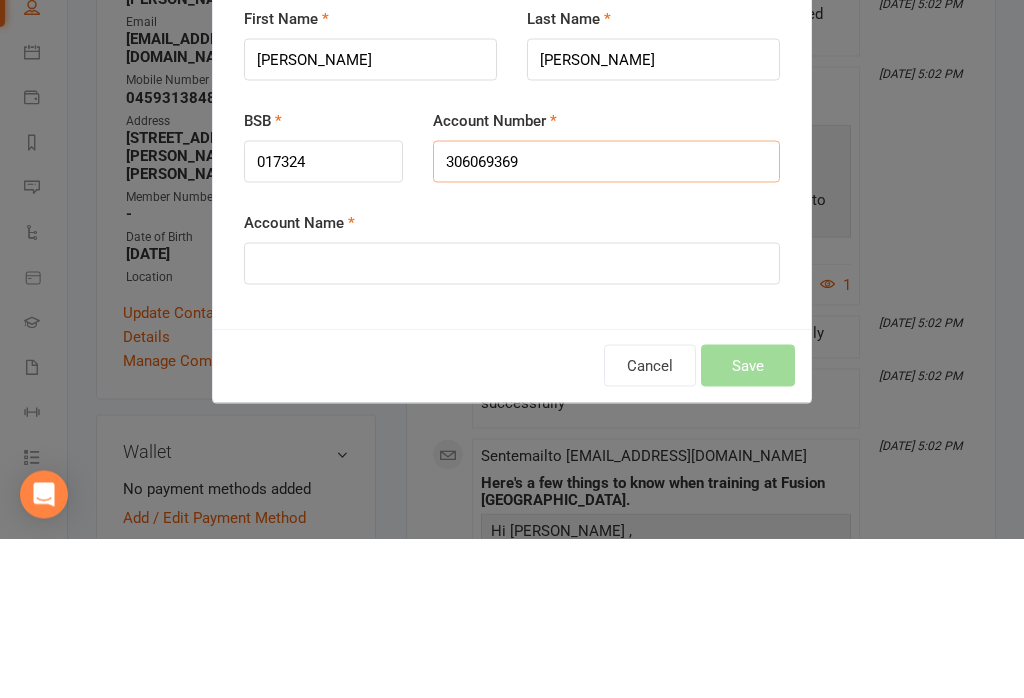 type on "306069369" 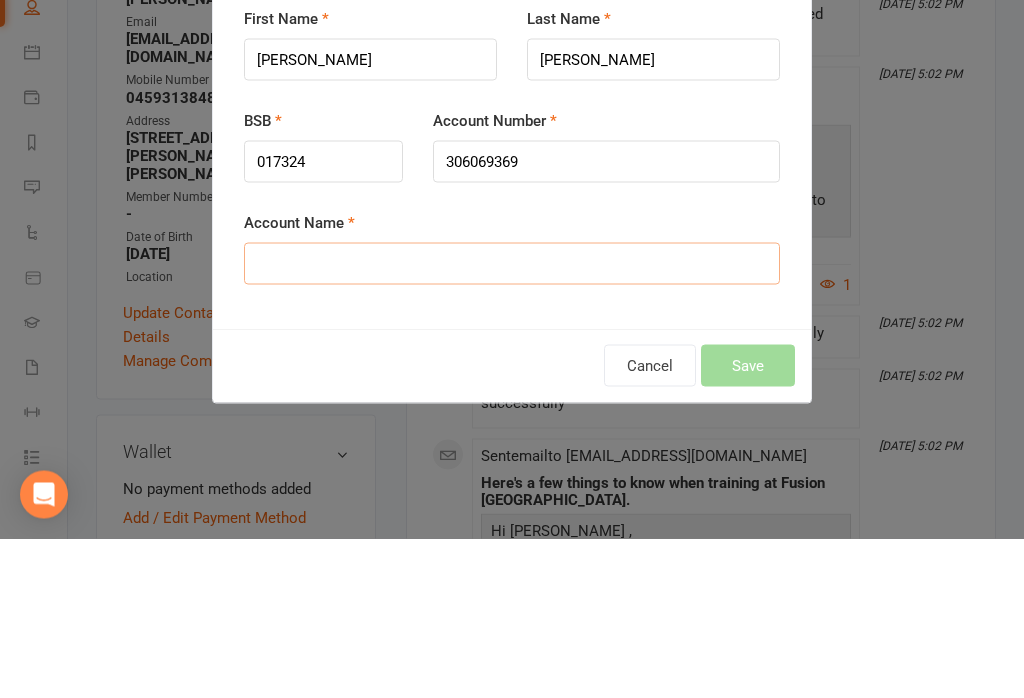 click on "Account Name" at bounding box center [512, 423] 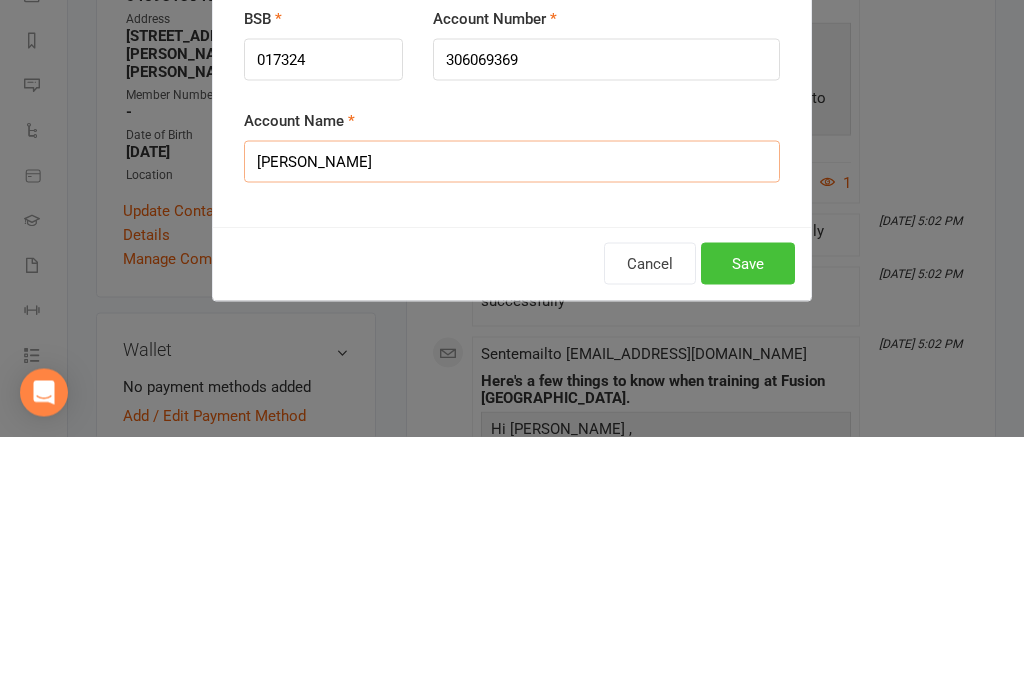 type on "Robert Hodgson" 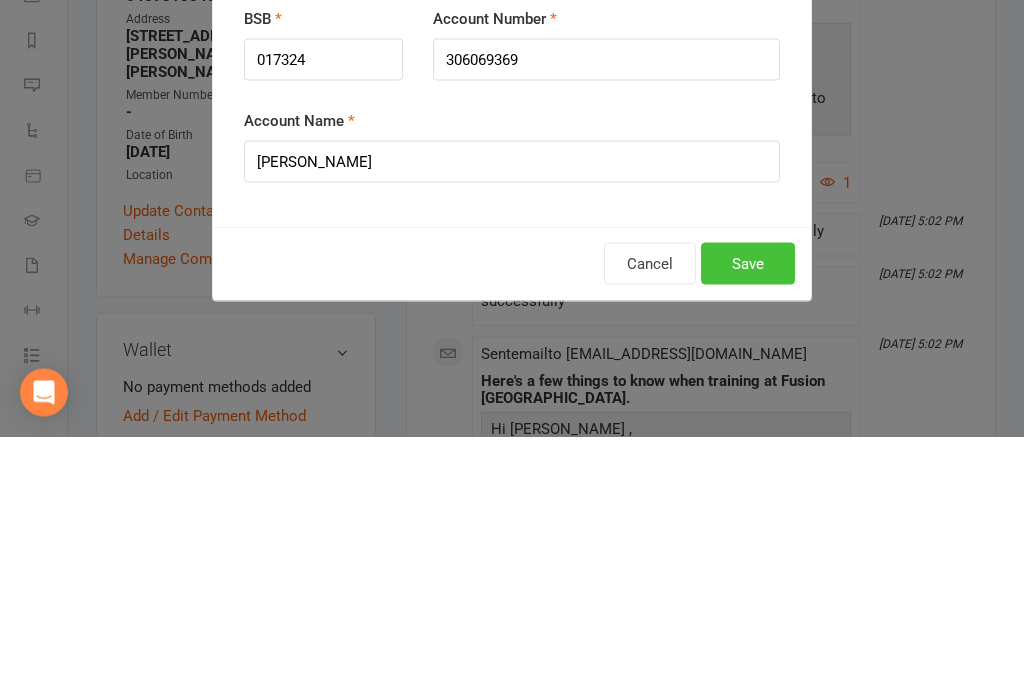 click on "Save" at bounding box center (748, 525) 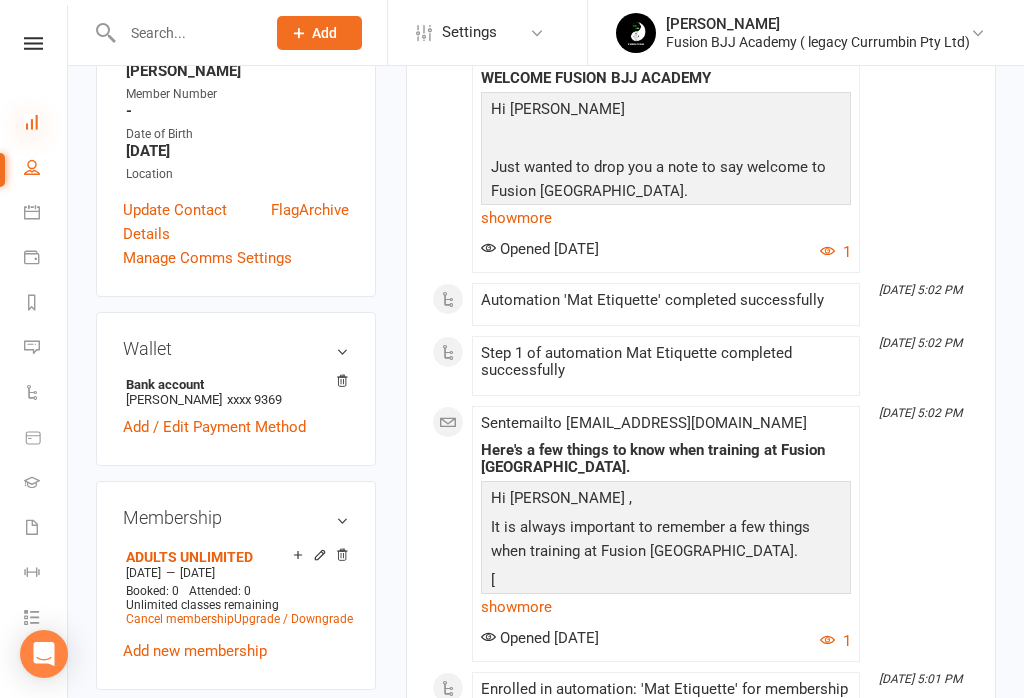 click at bounding box center (32, 122) 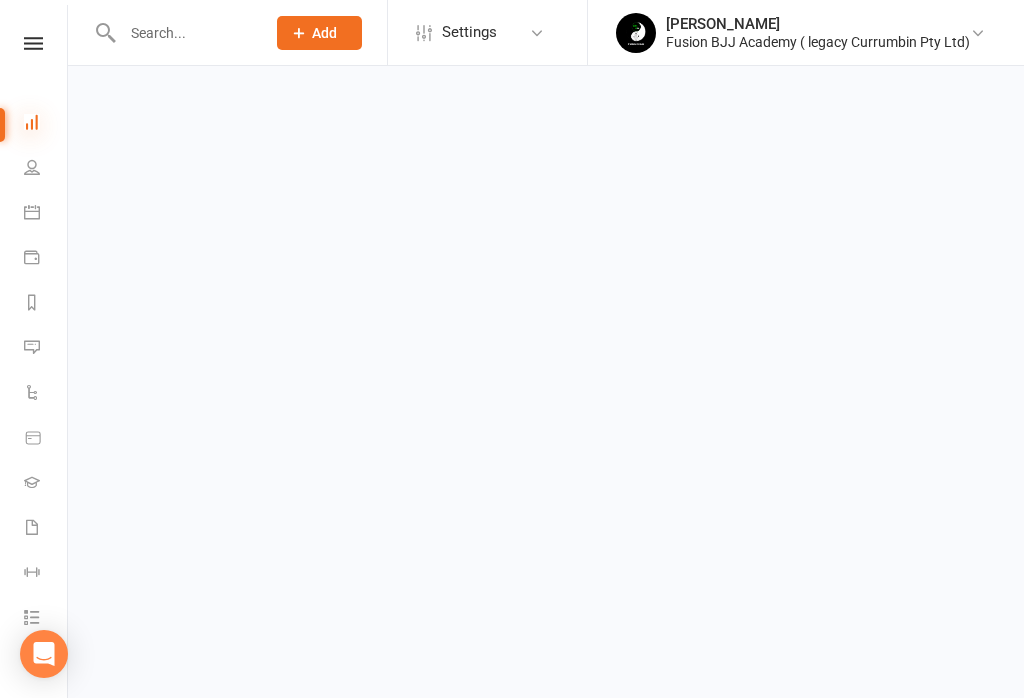scroll, scrollTop: 0, scrollLeft: 0, axis: both 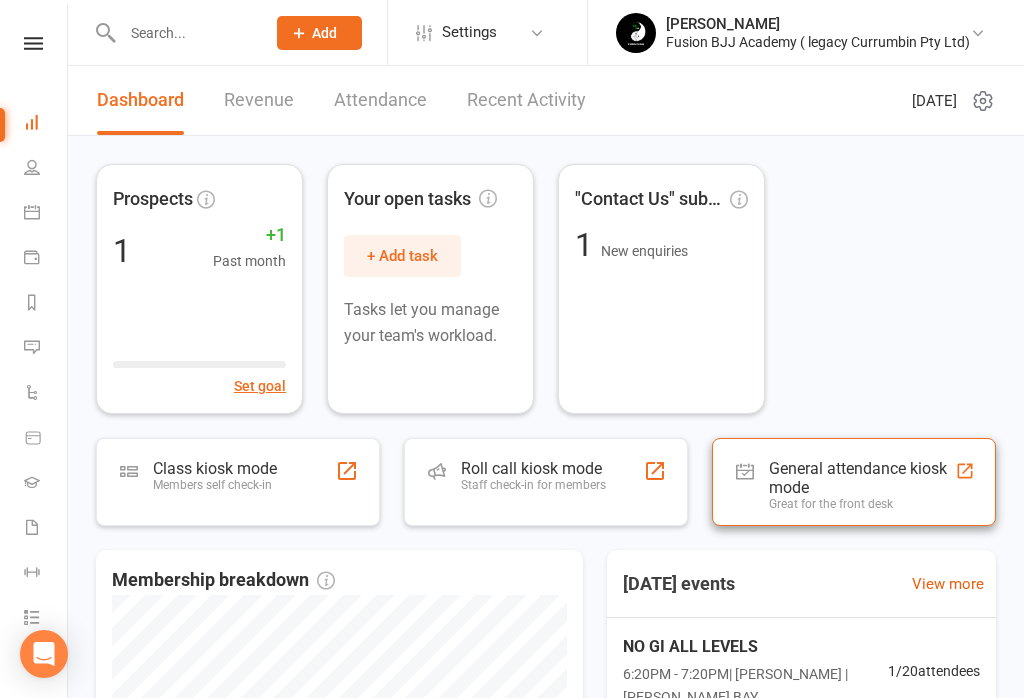 click on "General attendance kiosk mode" at bounding box center (862, 478) 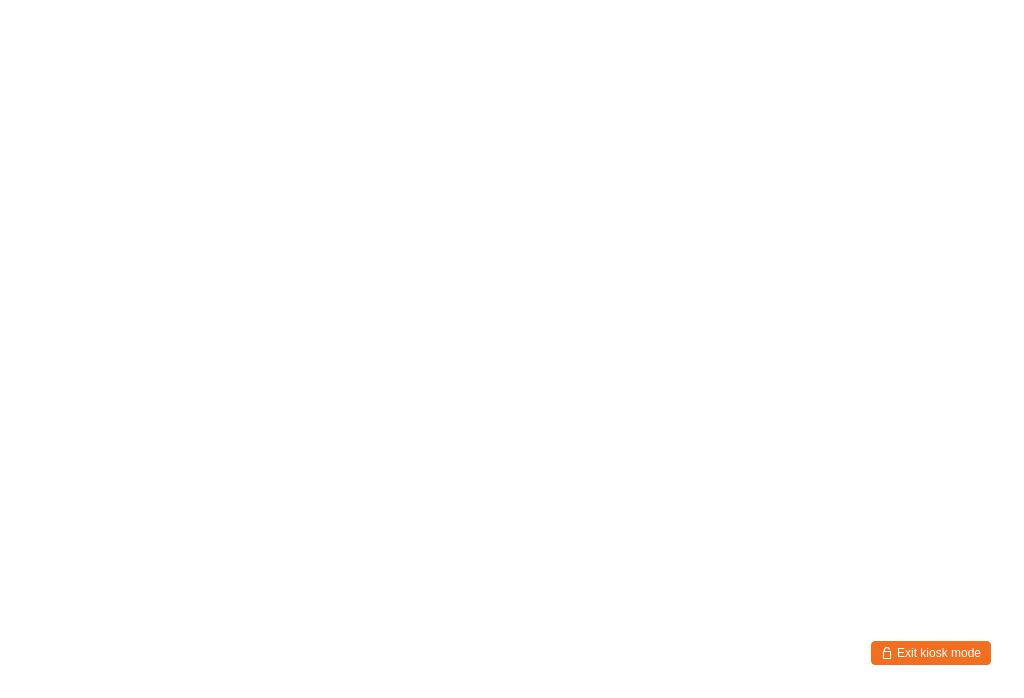 scroll, scrollTop: 0, scrollLeft: 0, axis: both 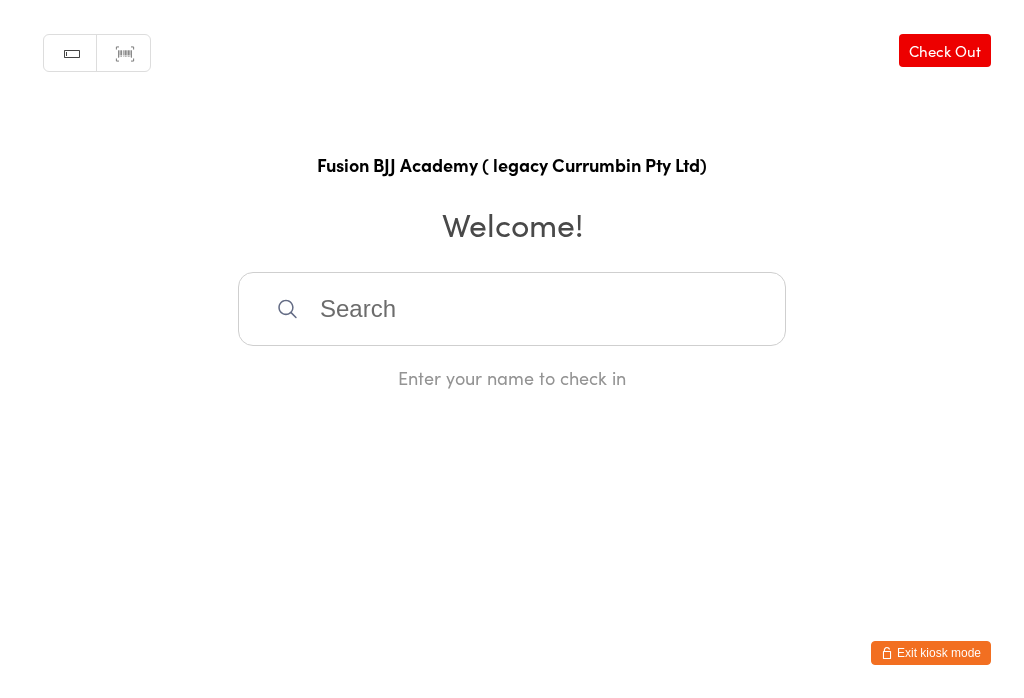 click at bounding box center [512, 309] 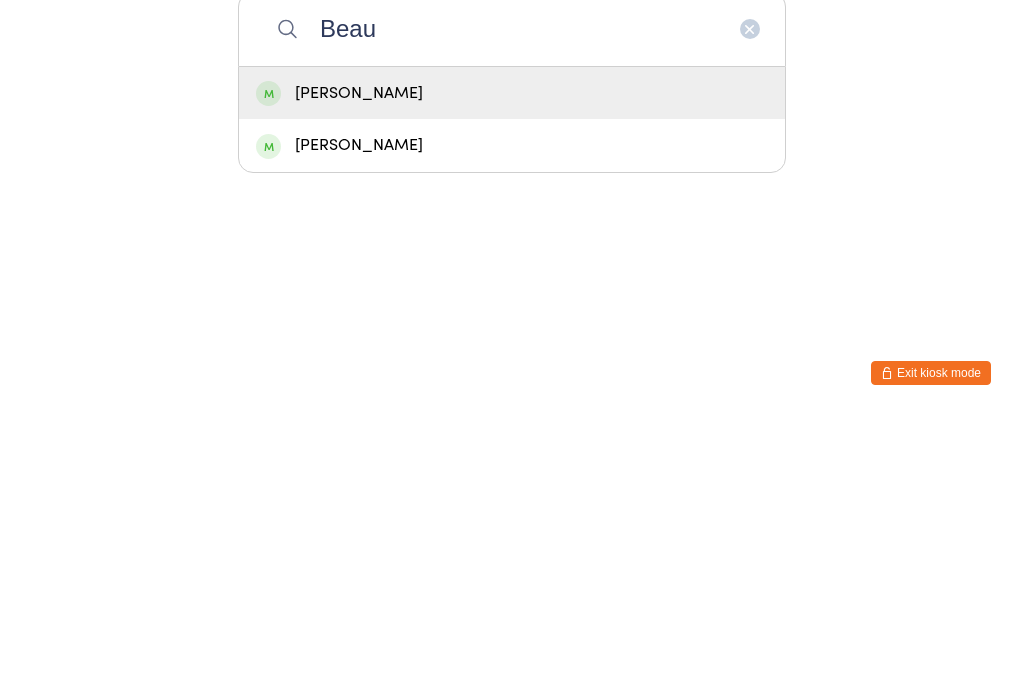 type on "Beau" 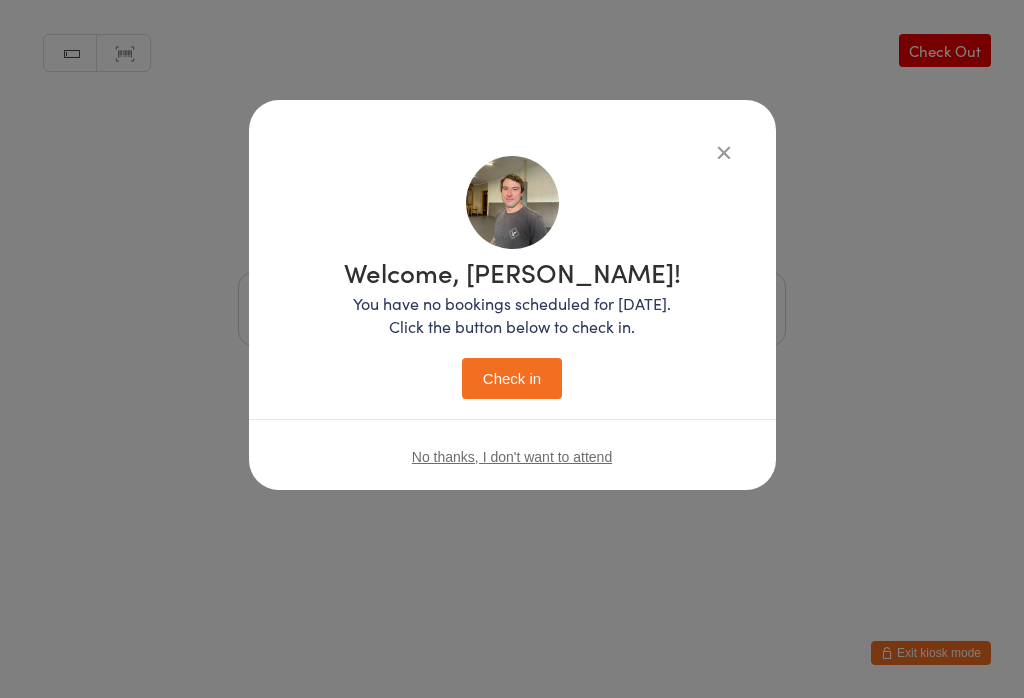 click on "Check in" at bounding box center [512, 378] 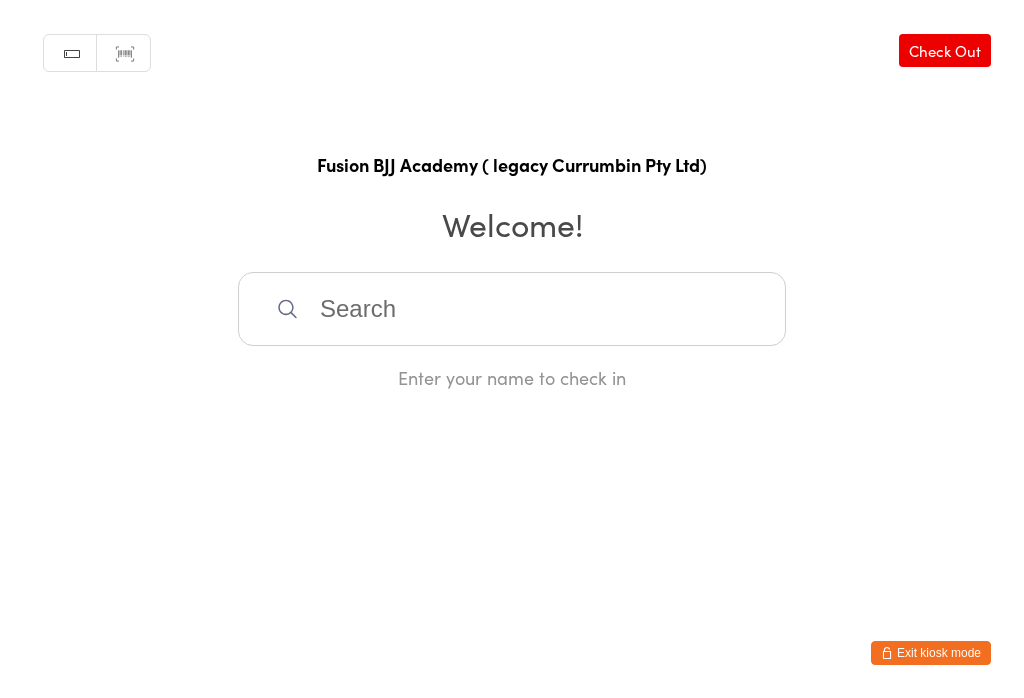 click at bounding box center (512, 309) 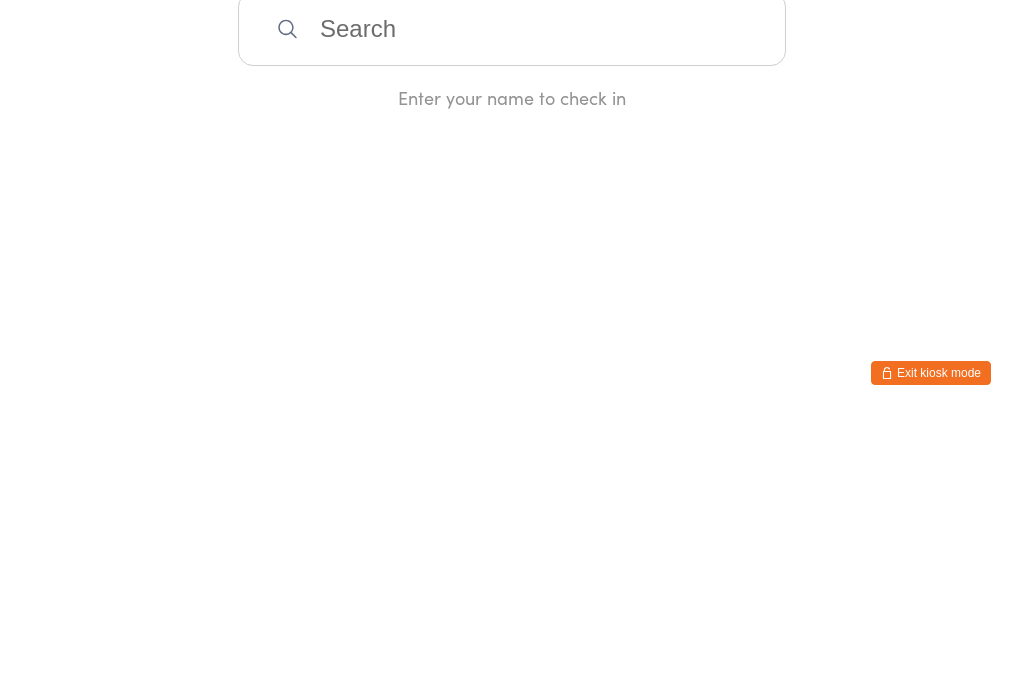 click on "You have now entered Kiosk Mode. Members will be able to check themselves in using the search field below. Click "Exit kiosk mode" below to exit Kiosk Mode at any time. Checked in successfully. Manual search Scanner input Check Out Fusion BJJ Academy ( legacy Currumbin Pty Ltd) Welcome! Enter your name to check in Exit kiosk mode" at bounding box center [512, 349] 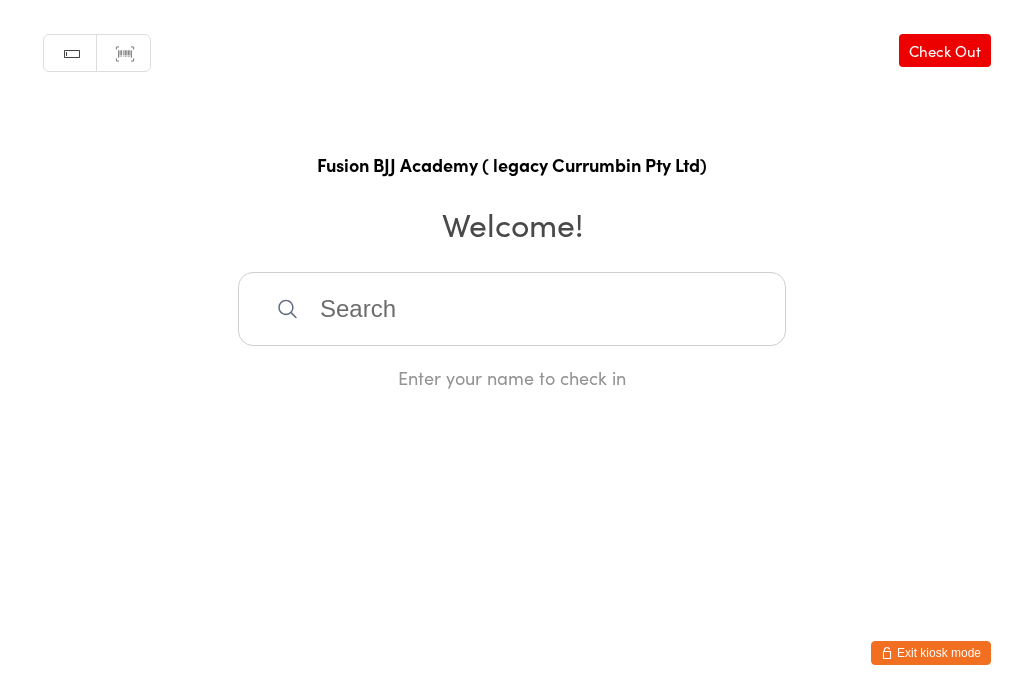 click on "You have now entered Kiosk Mode. Members will be able to check themselves in using the search field below. Click "Exit kiosk mode" below to exit Kiosk Mode at any time. Checked in successfully. Manual search Scanner input Check Out Fusion BJJ Academy ( legacy Currumbin Pty Ltd) Welcome! Enter your name to check in Exit kiosk mode" at bounding box center [512, 349] 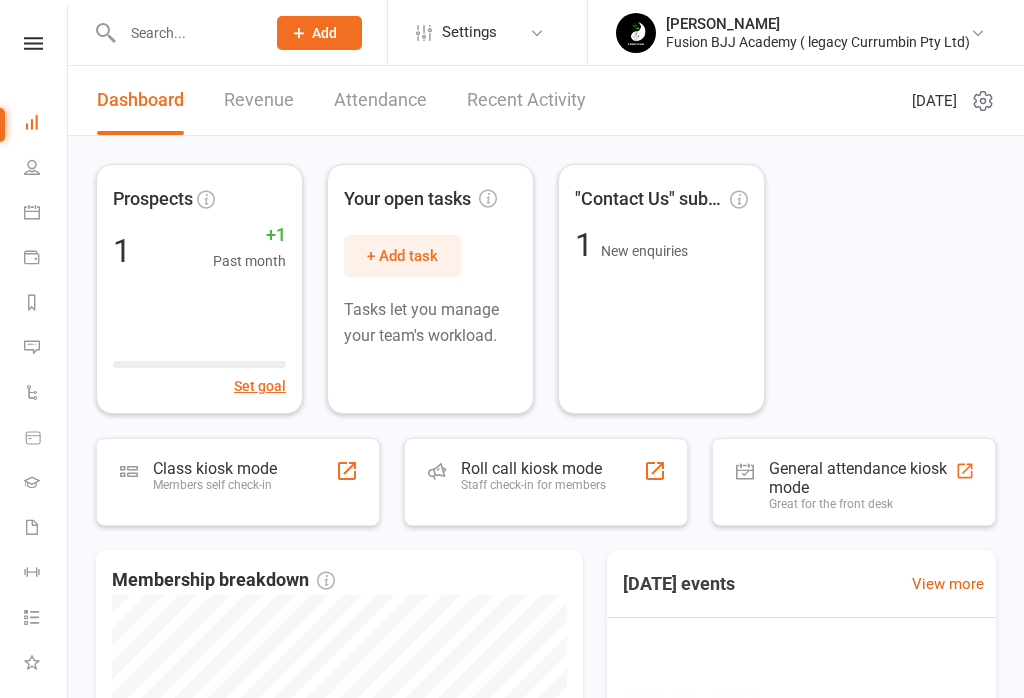 scroll, scrollTop: 0, scrollLeft: 0, axis: both 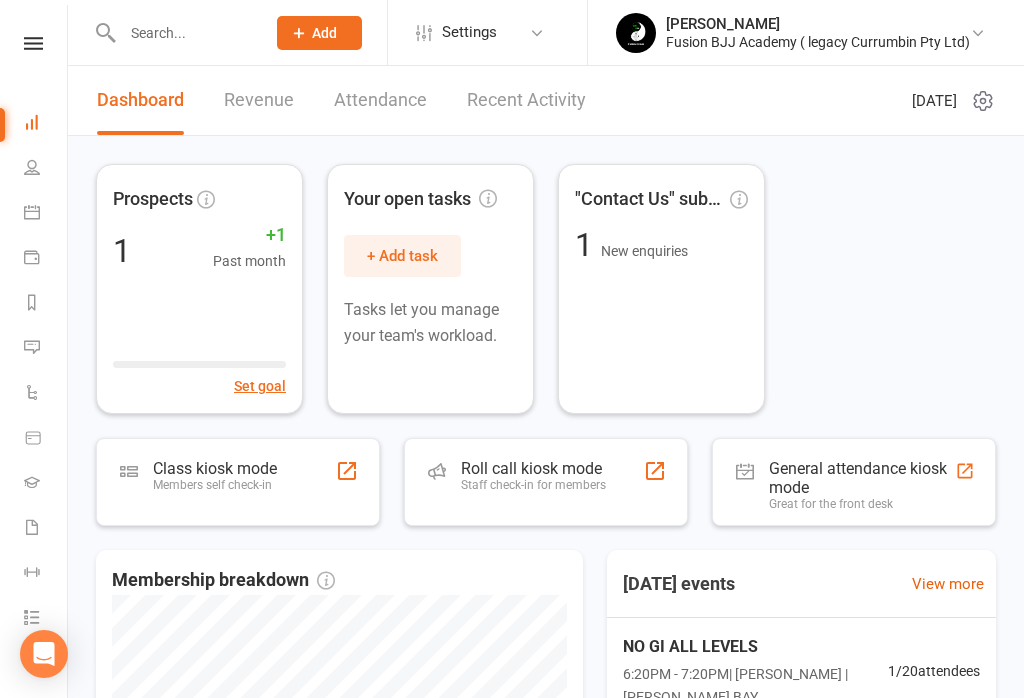 click at bounding box center [183, 33] 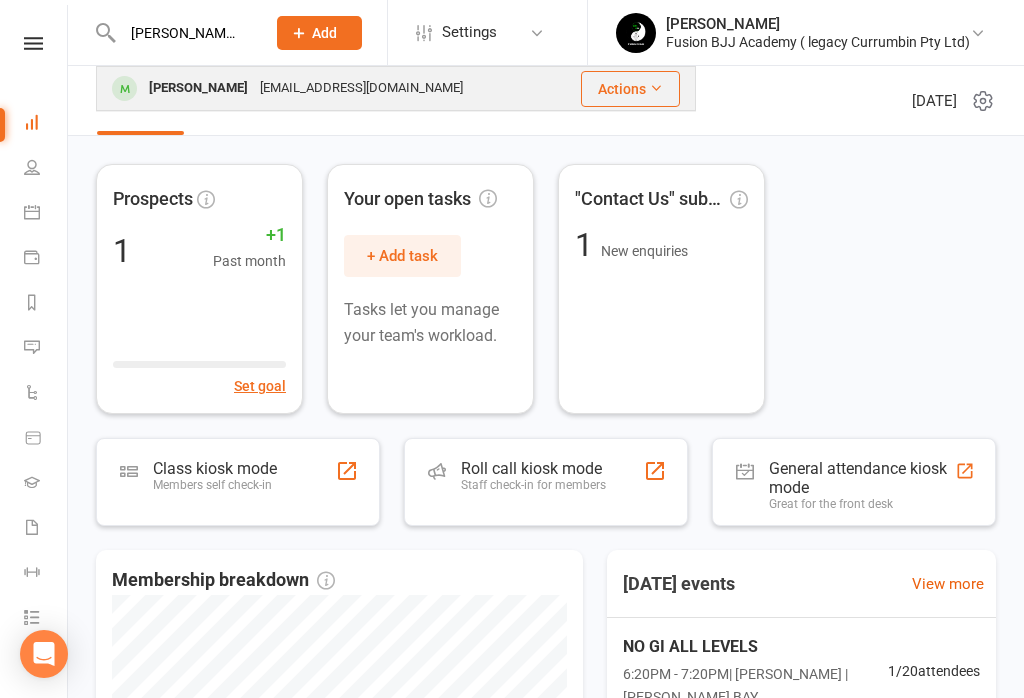 type on "Tim" 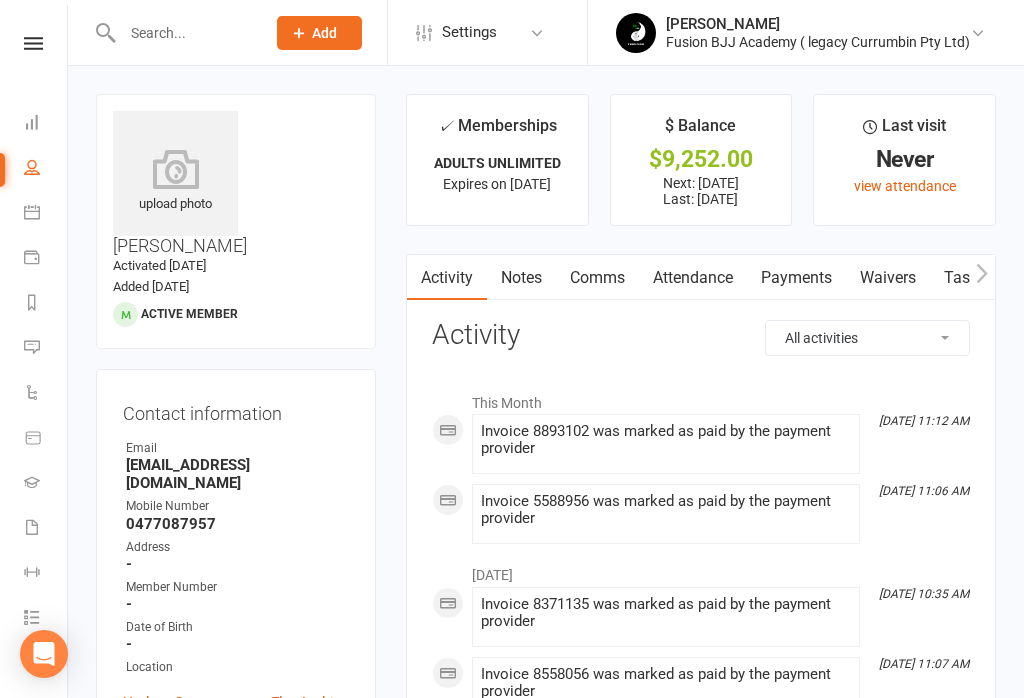 click on "Payments" at bounding box center (796, 278) 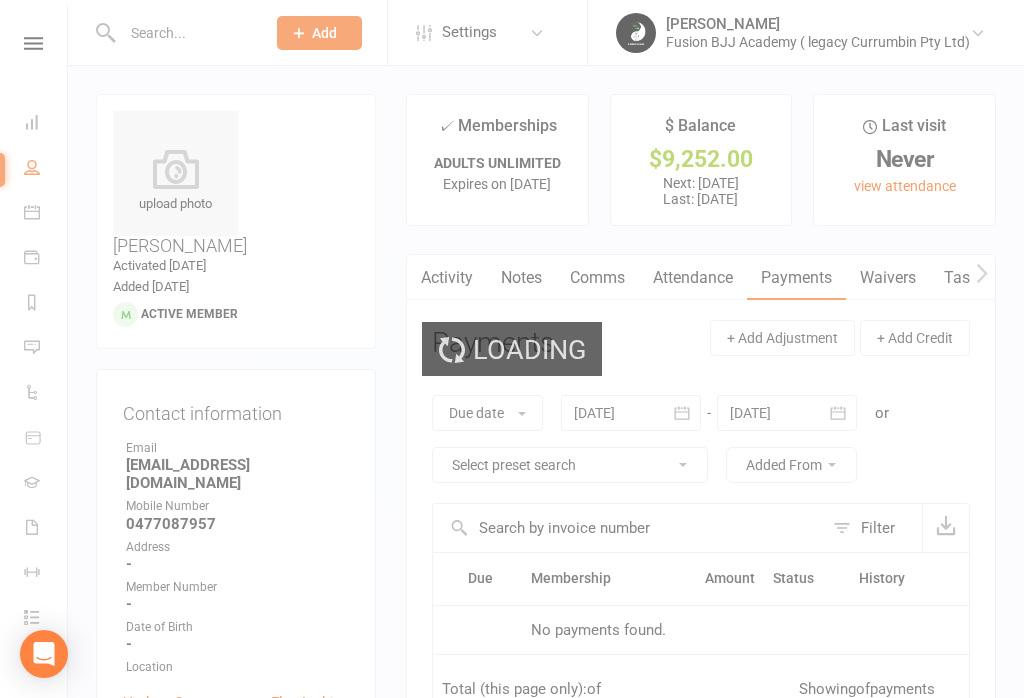 click on "Loading" at bounding box center (512, 349) 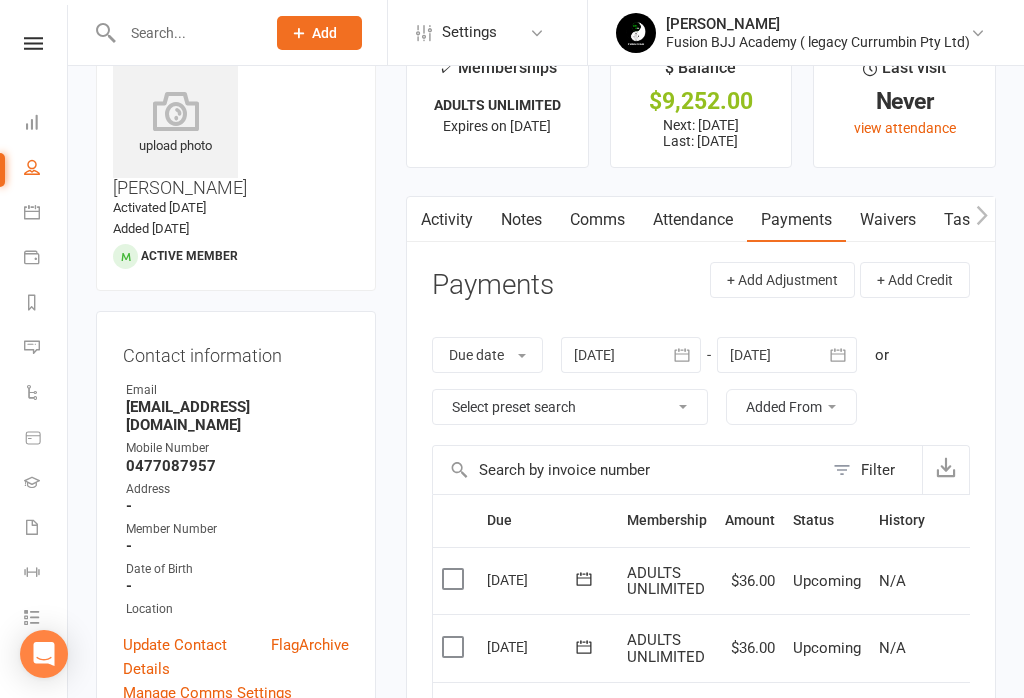 scroll, scrollTop: 54, scrollLeft: 0, axis: vertical 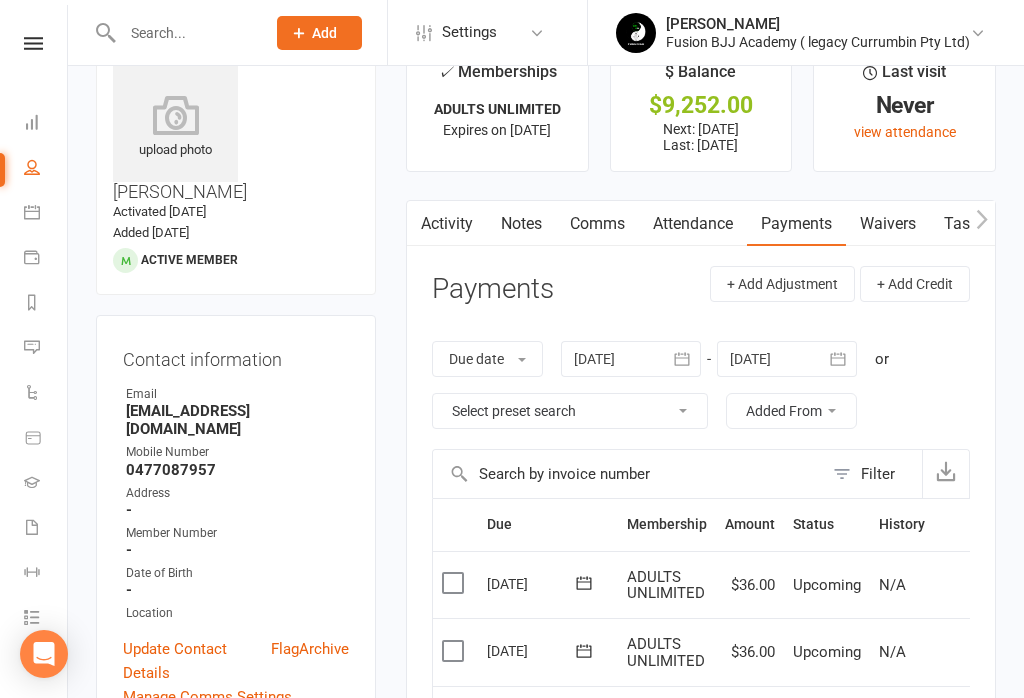 click at bounding box center (183, 33) 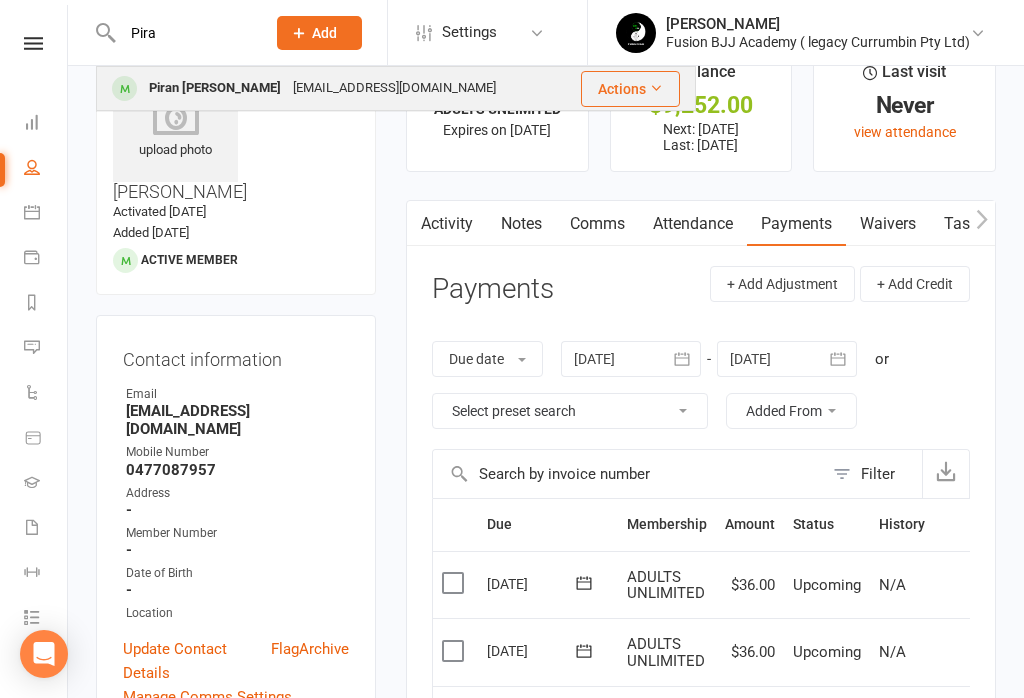 type on "Pira" 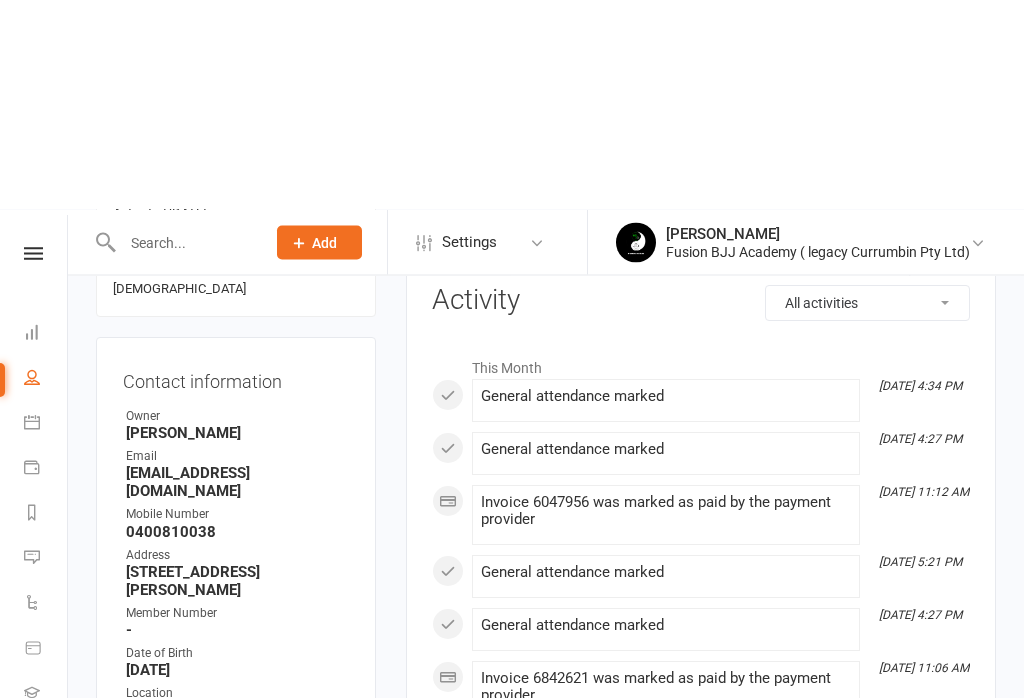 scroll, scrollTop: 0, scrollLeft: 0, axis: both 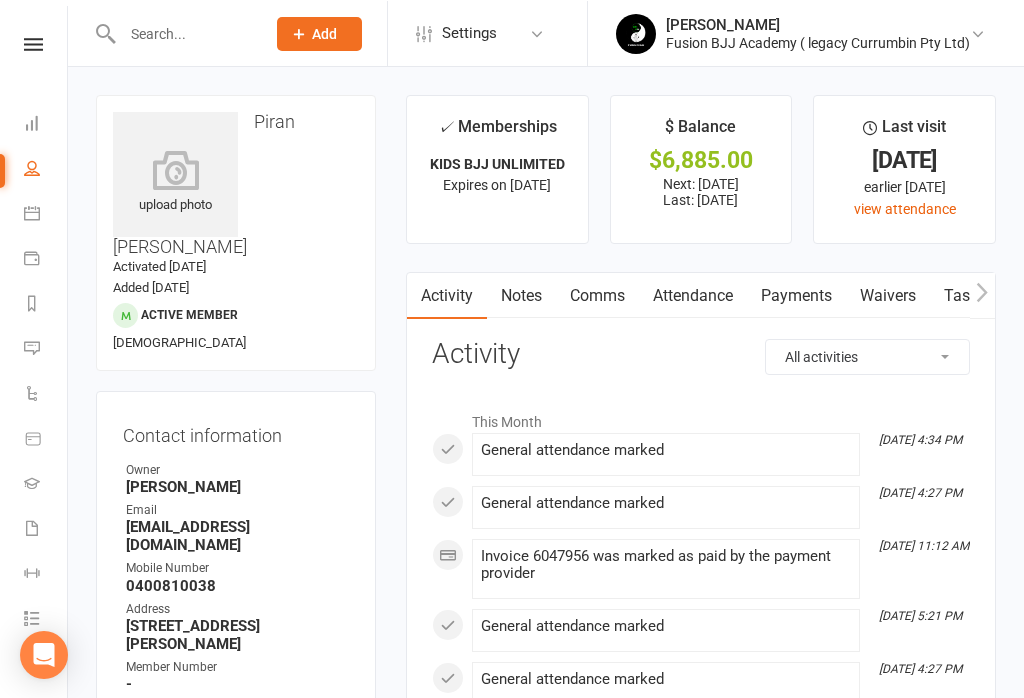 click at bounding box center [183, 33] 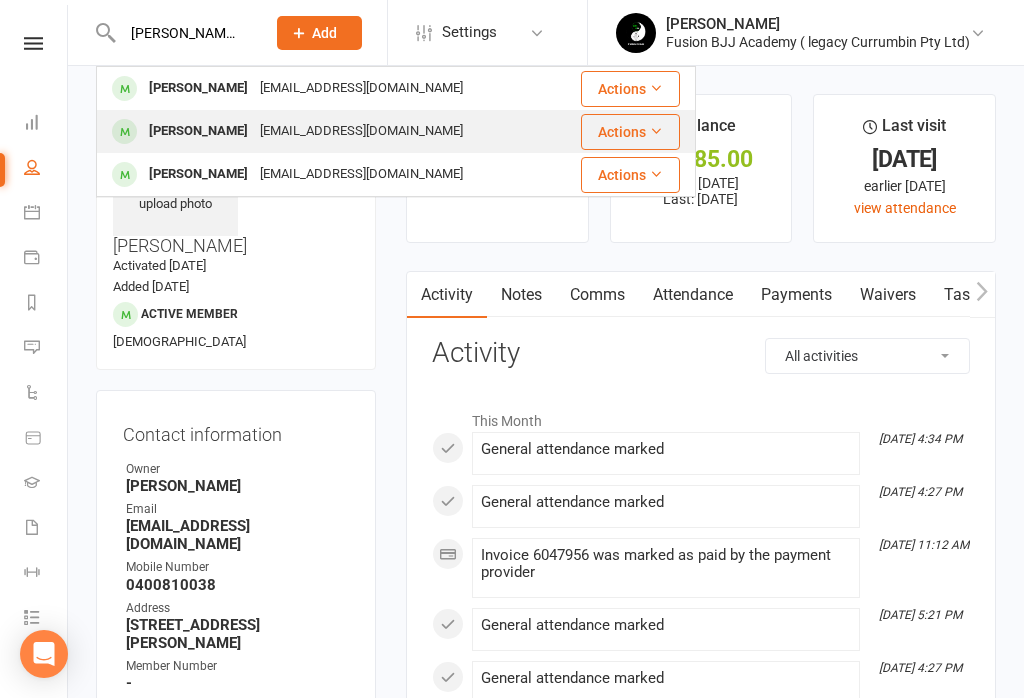 type on "Isaac" 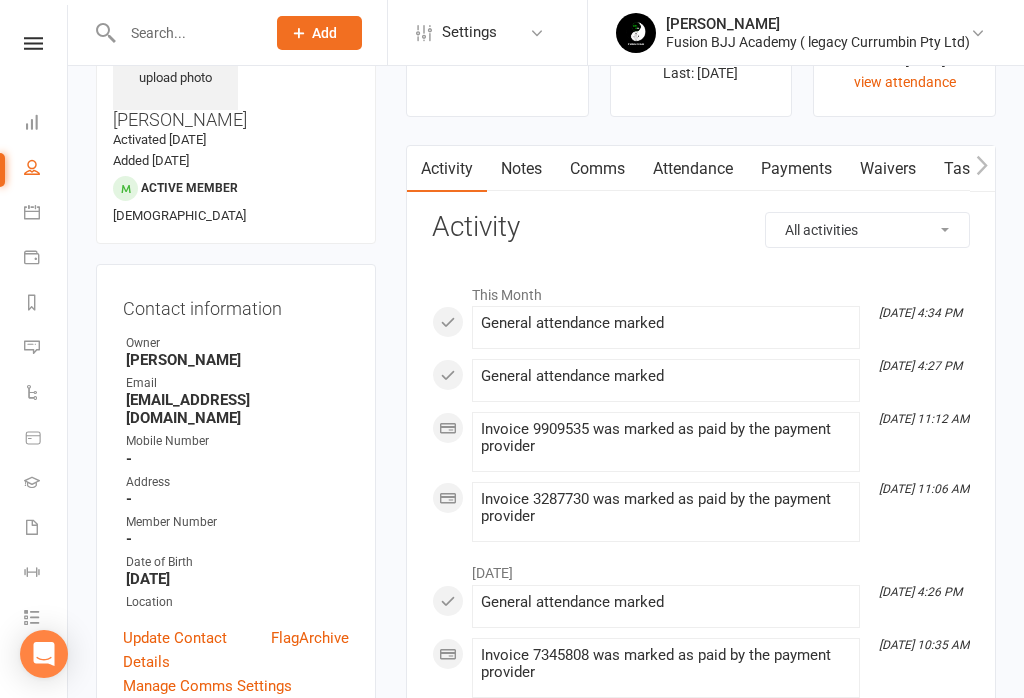 scroll, scrollTop: 125, scrollLeft: 0, axis: vertical 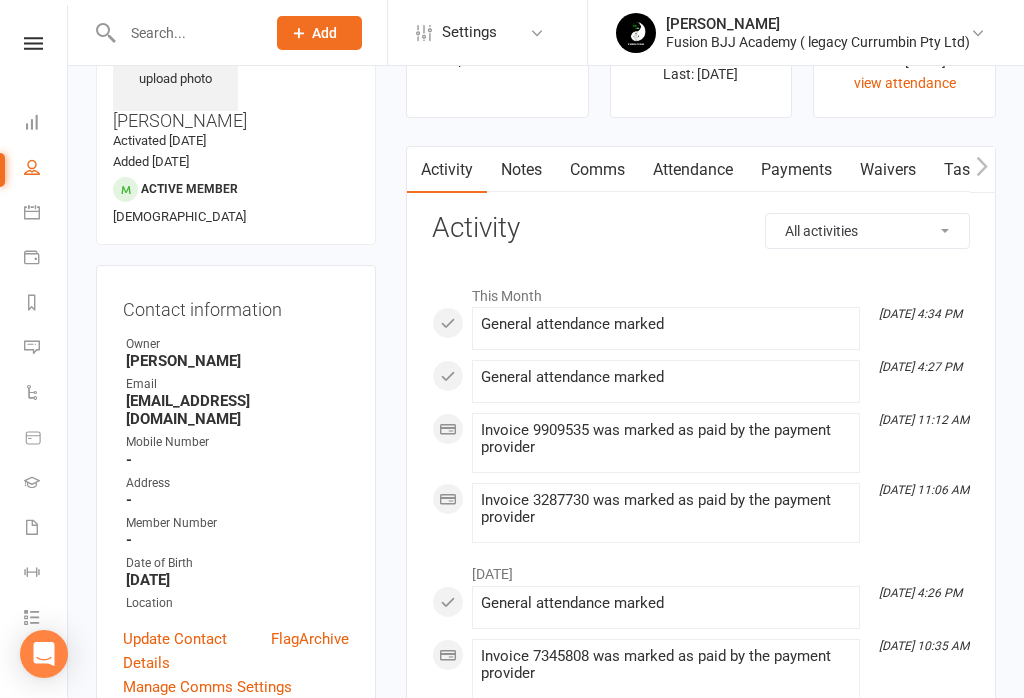 click on "Payments" at bounding box center [796, 170] 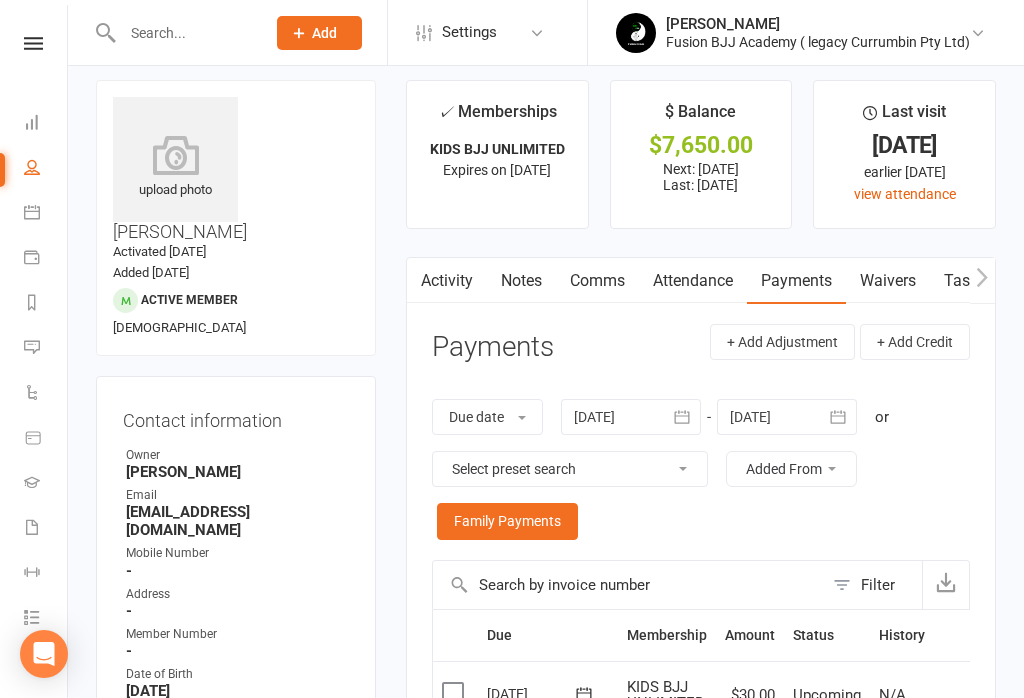 scroll, scrollTop: 0, scrollLeft: 0, axis: both 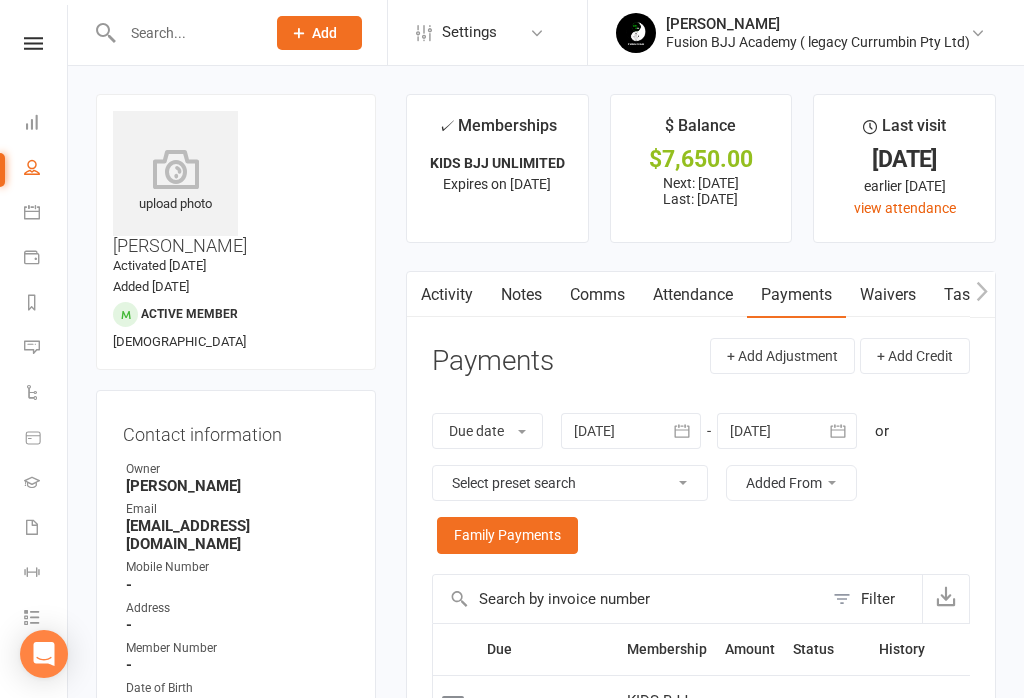 click at bounding box center (183, 33) 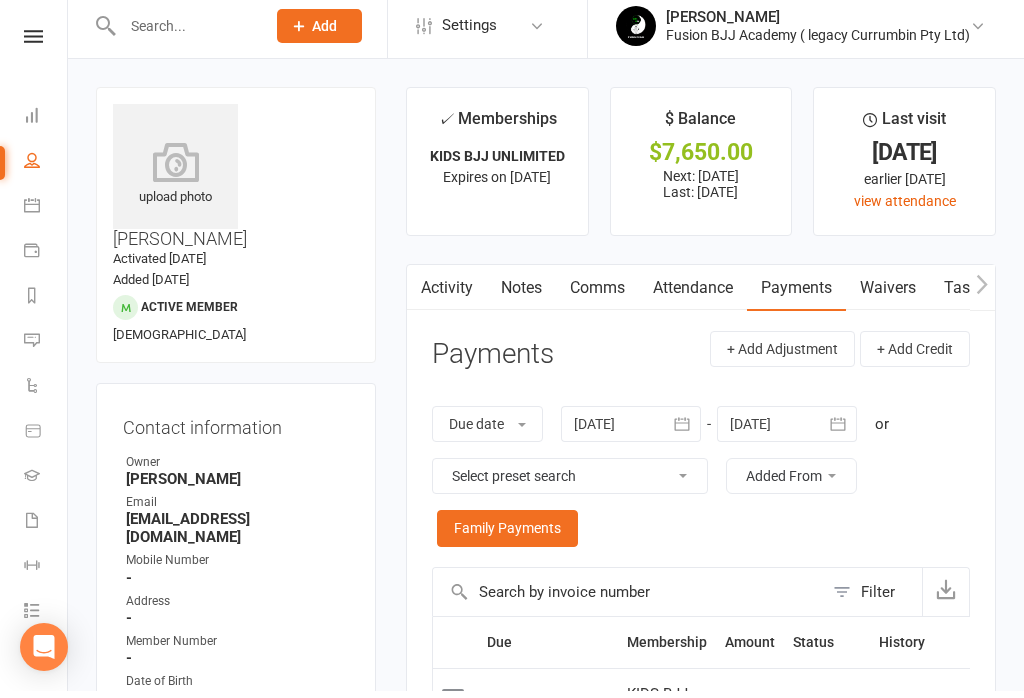 scroll, scrollTop: 8, scrollLeft: 0, axis: vertical 